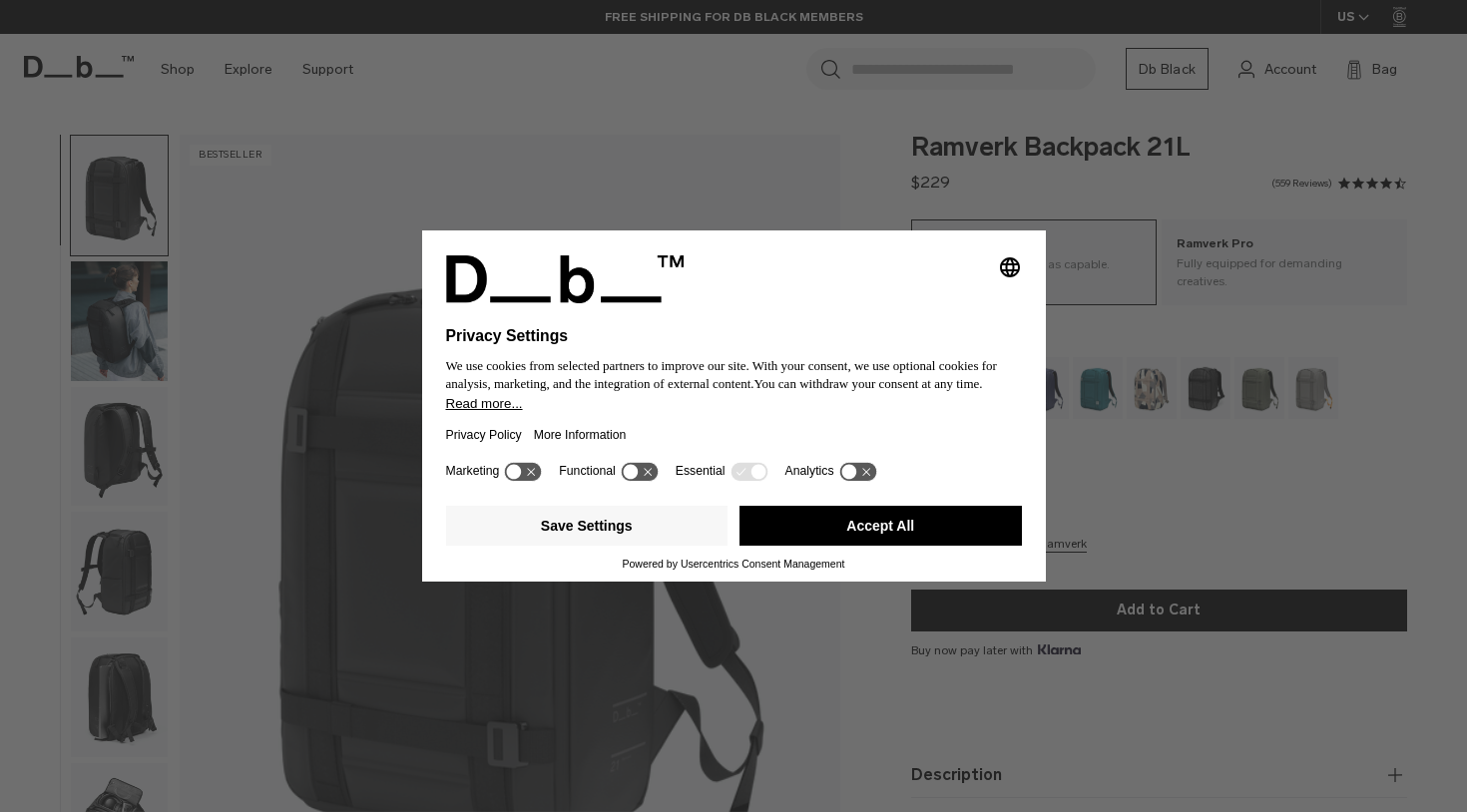 scroll, scrollTop: 0, scrollLeft: 0, axis: both 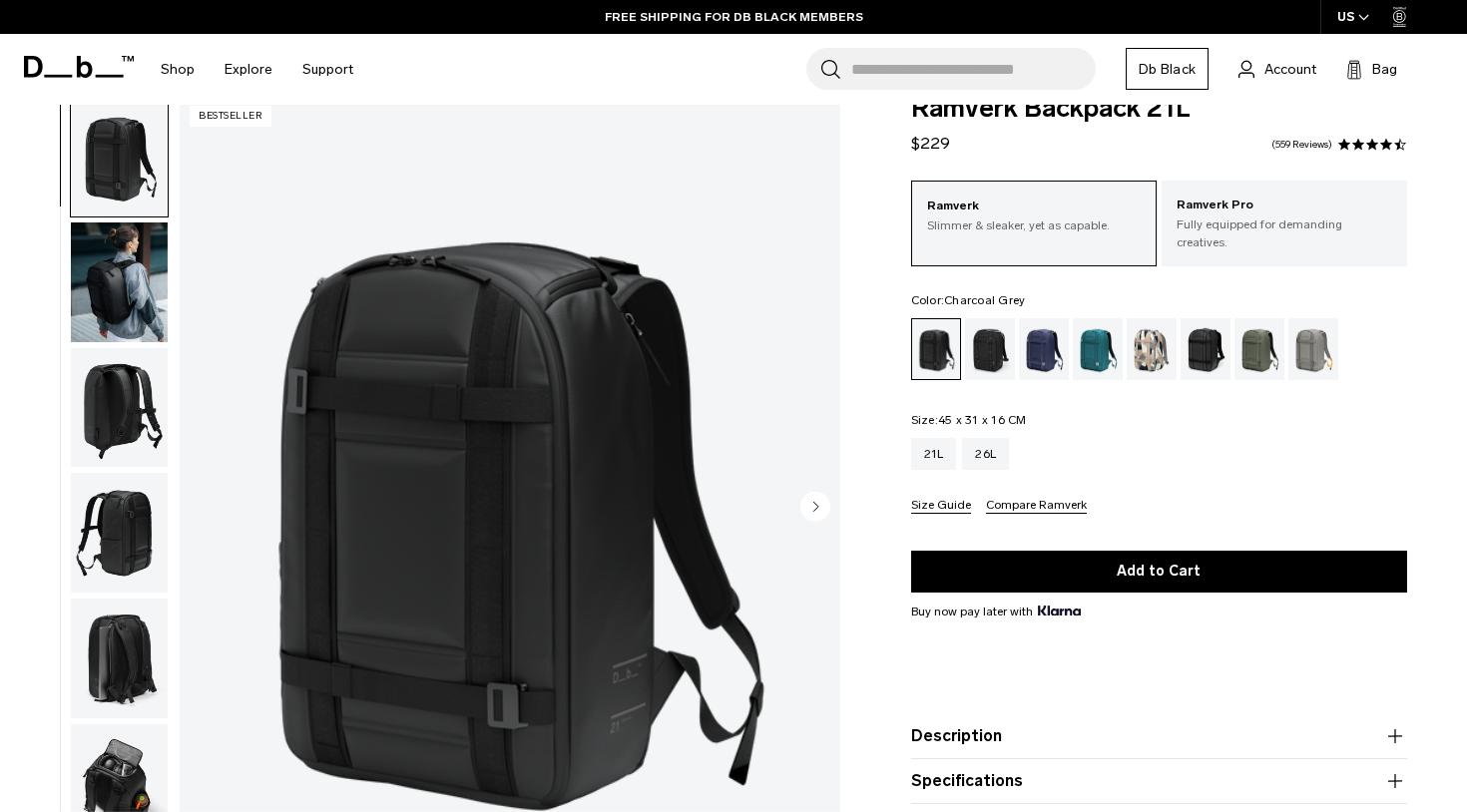 click at bounding box center (990, 349) 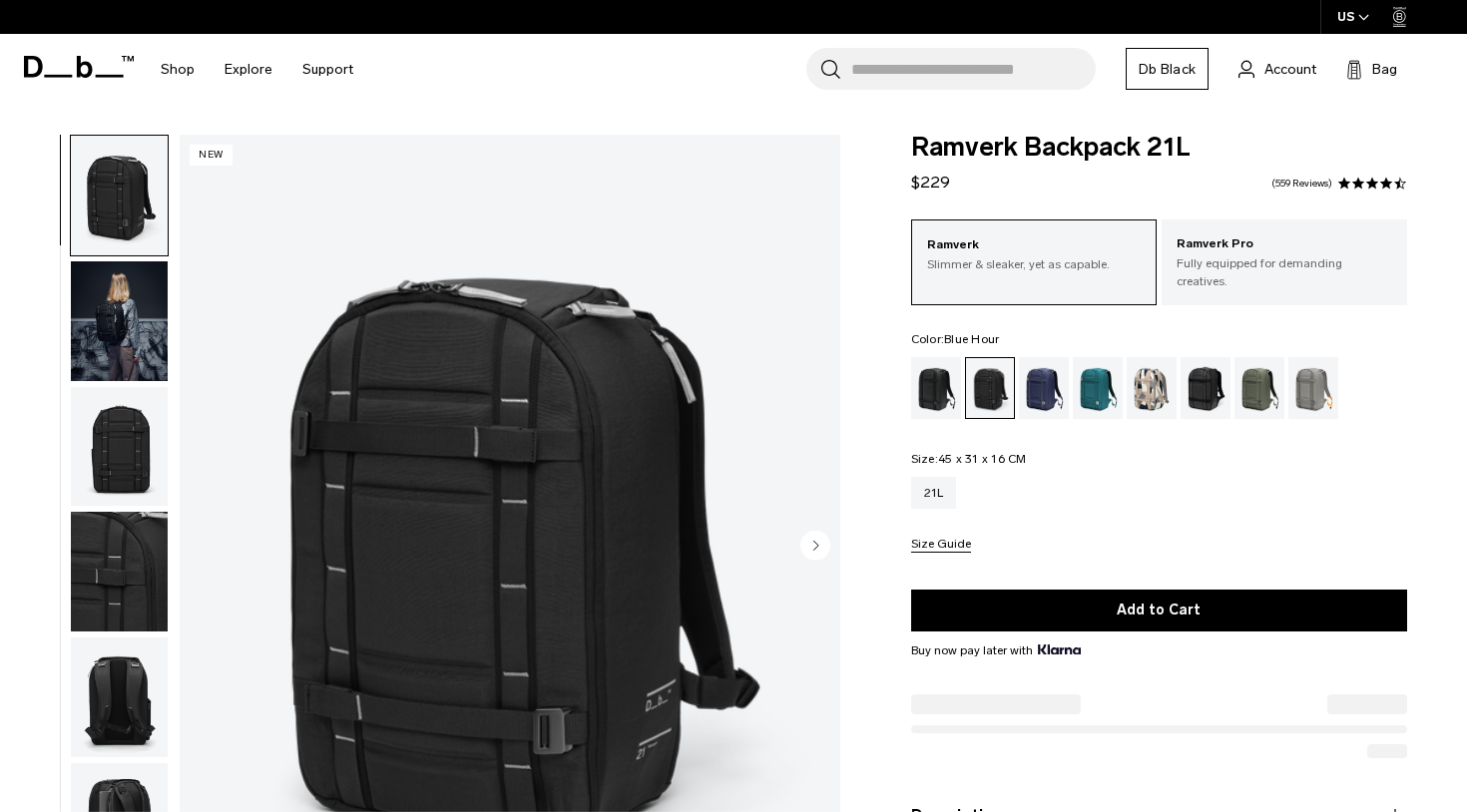 scroll, scrollTop: 0, scrollLeft: 0, axis: both 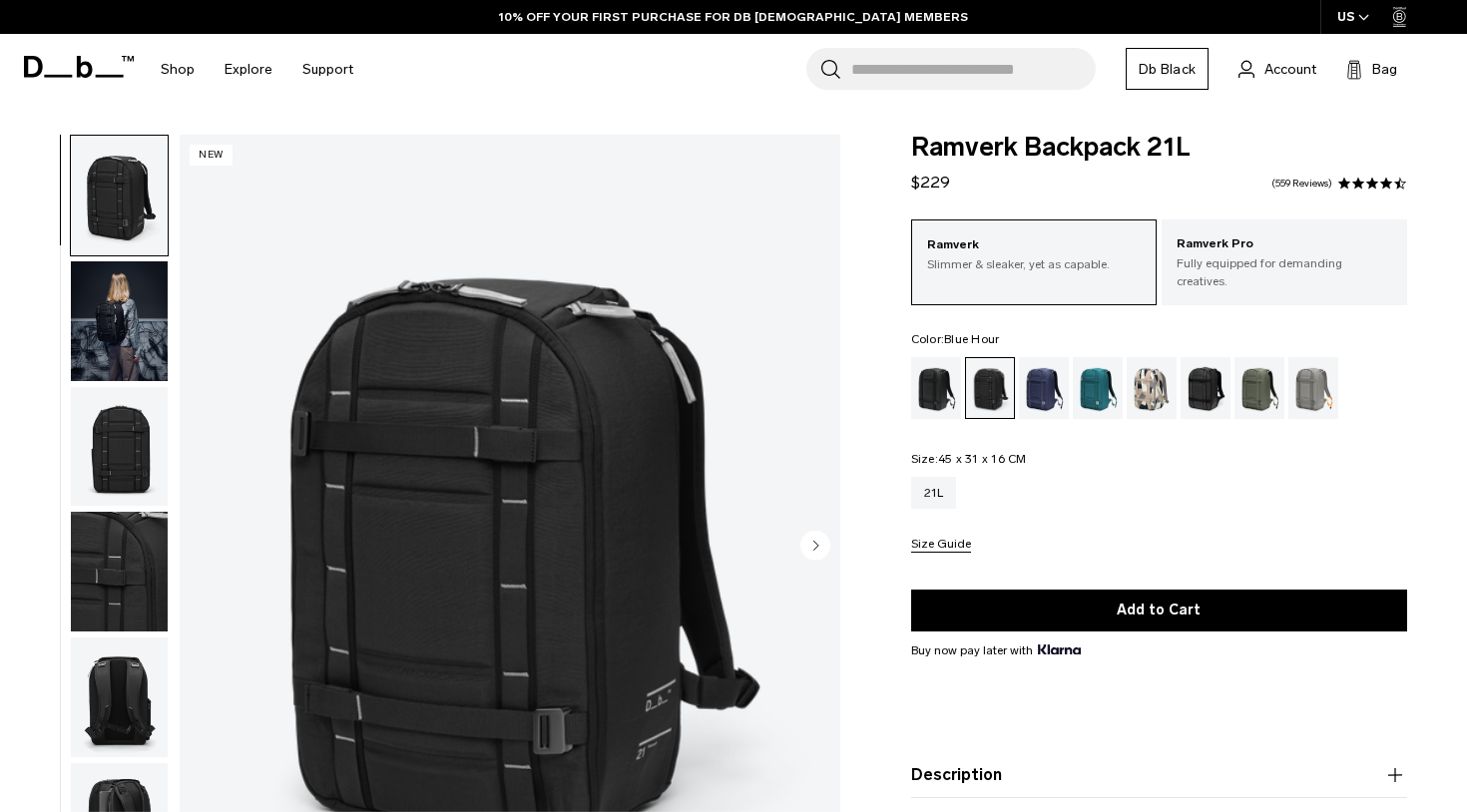 click at bounding box center (1044, 388) 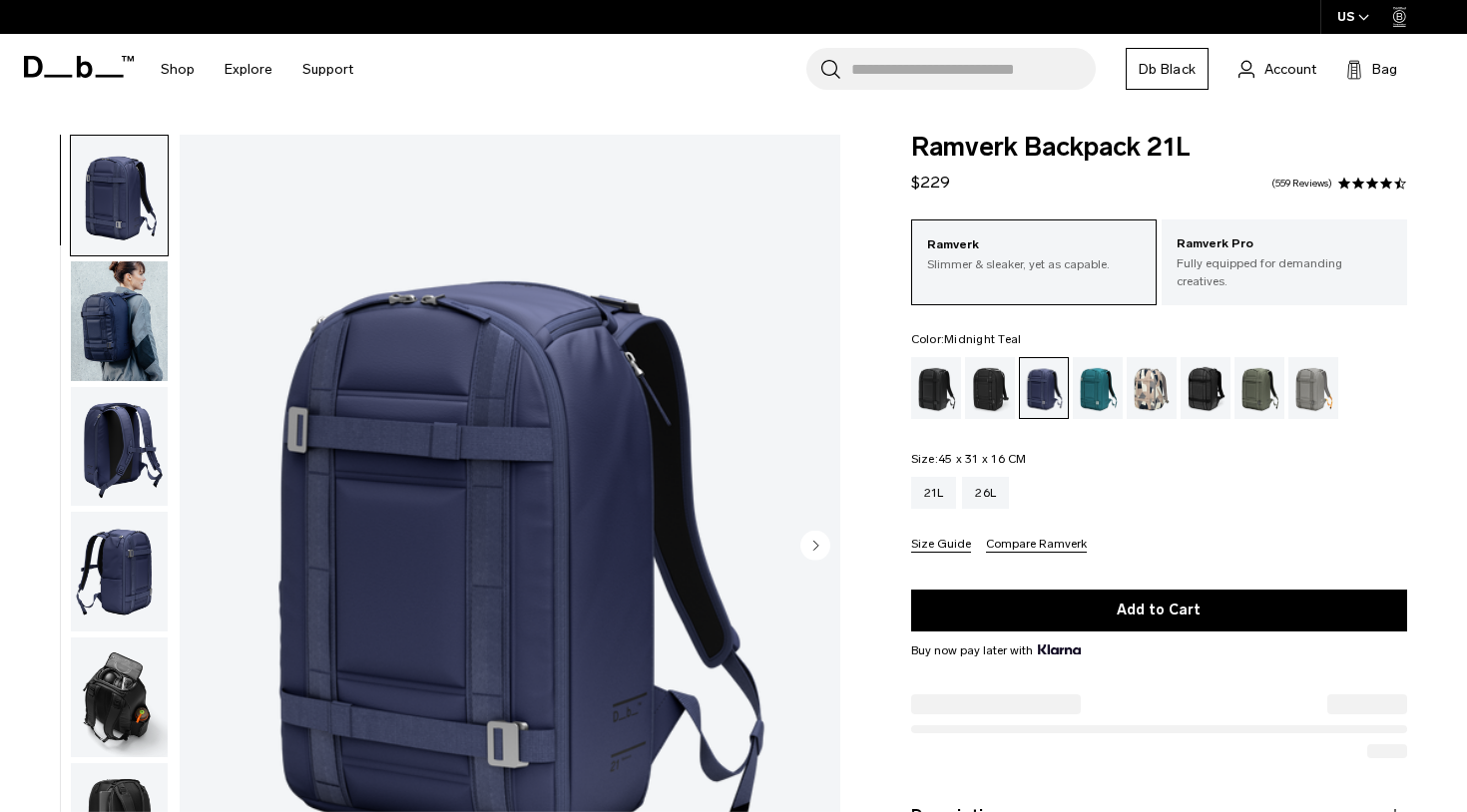 scroll, scrollTop: 0, scrollLeft: 0, axis: both 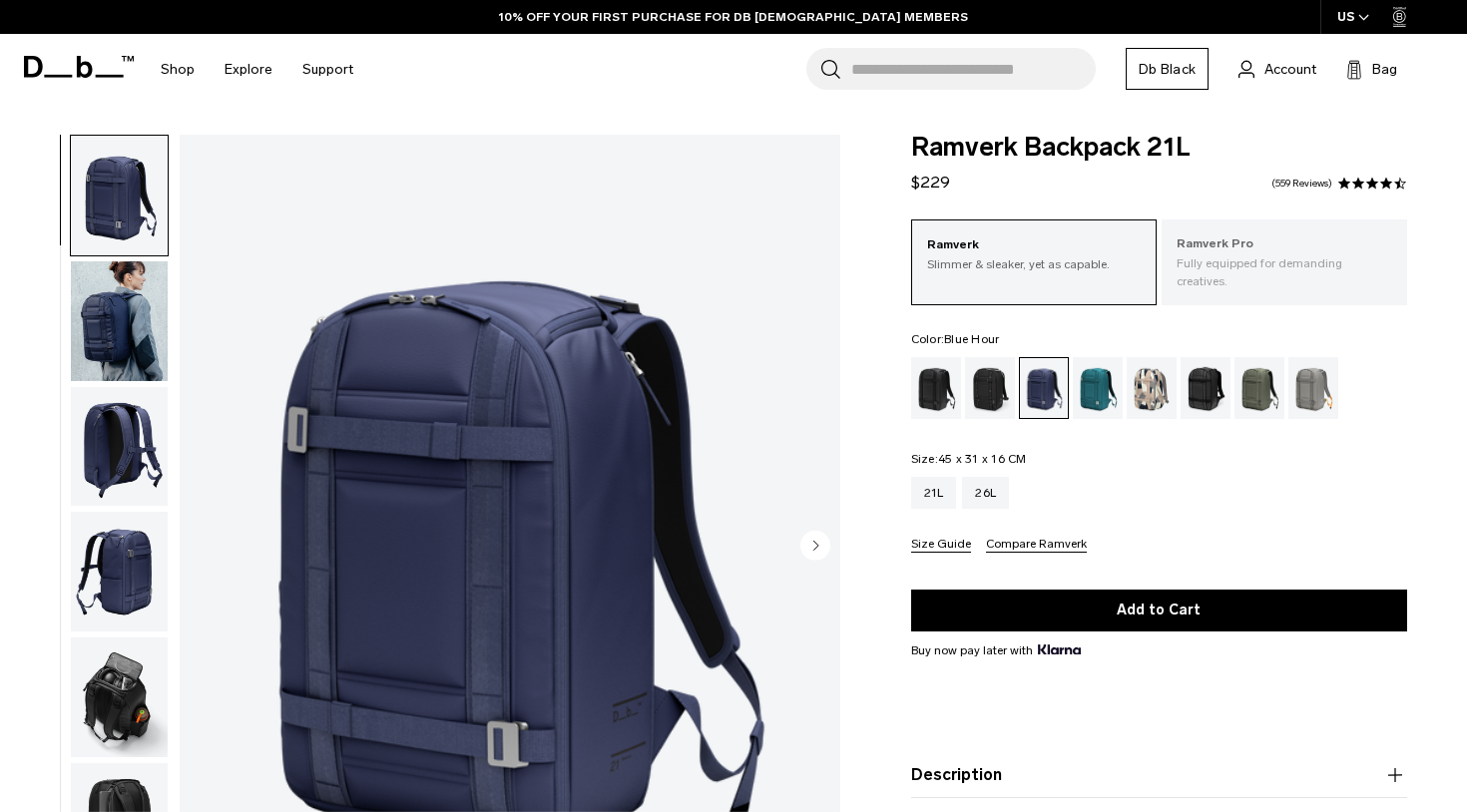 click on "Fully equipped for demanding creatives." at bounding box center [1284, 272] 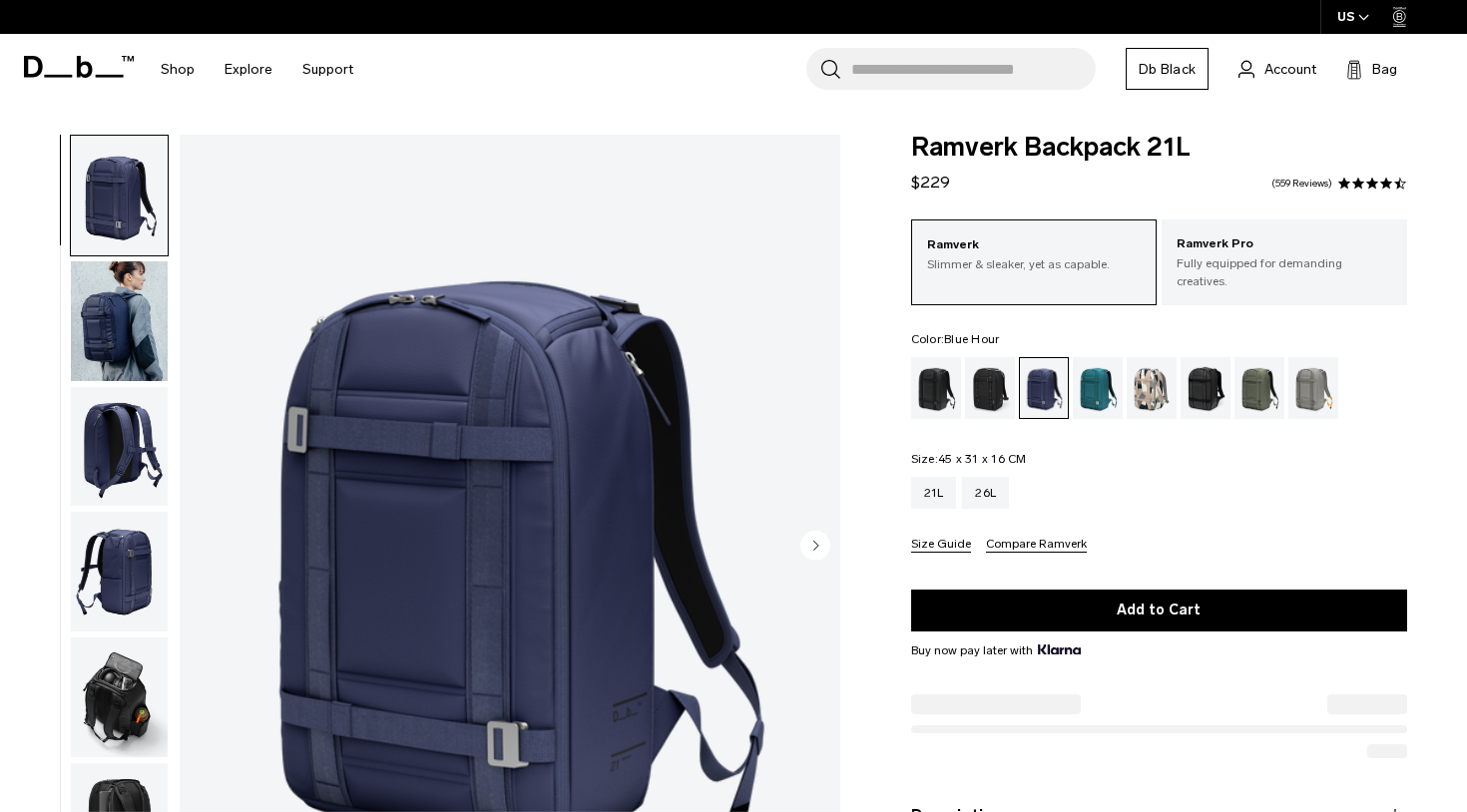scroll, scrollTop: 0, scrollLeft: 0, axis: both 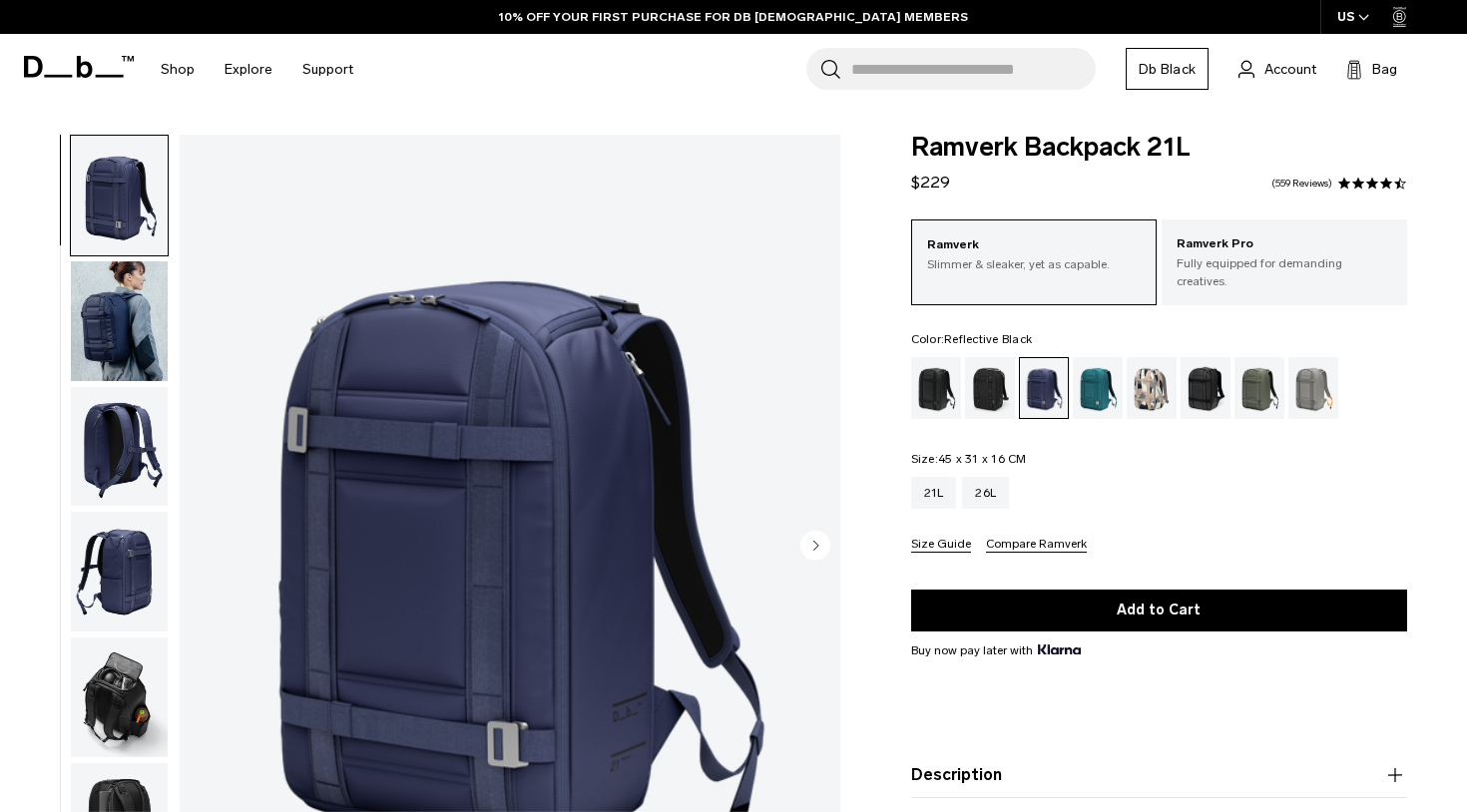 click at bounding box center (1206, 388) 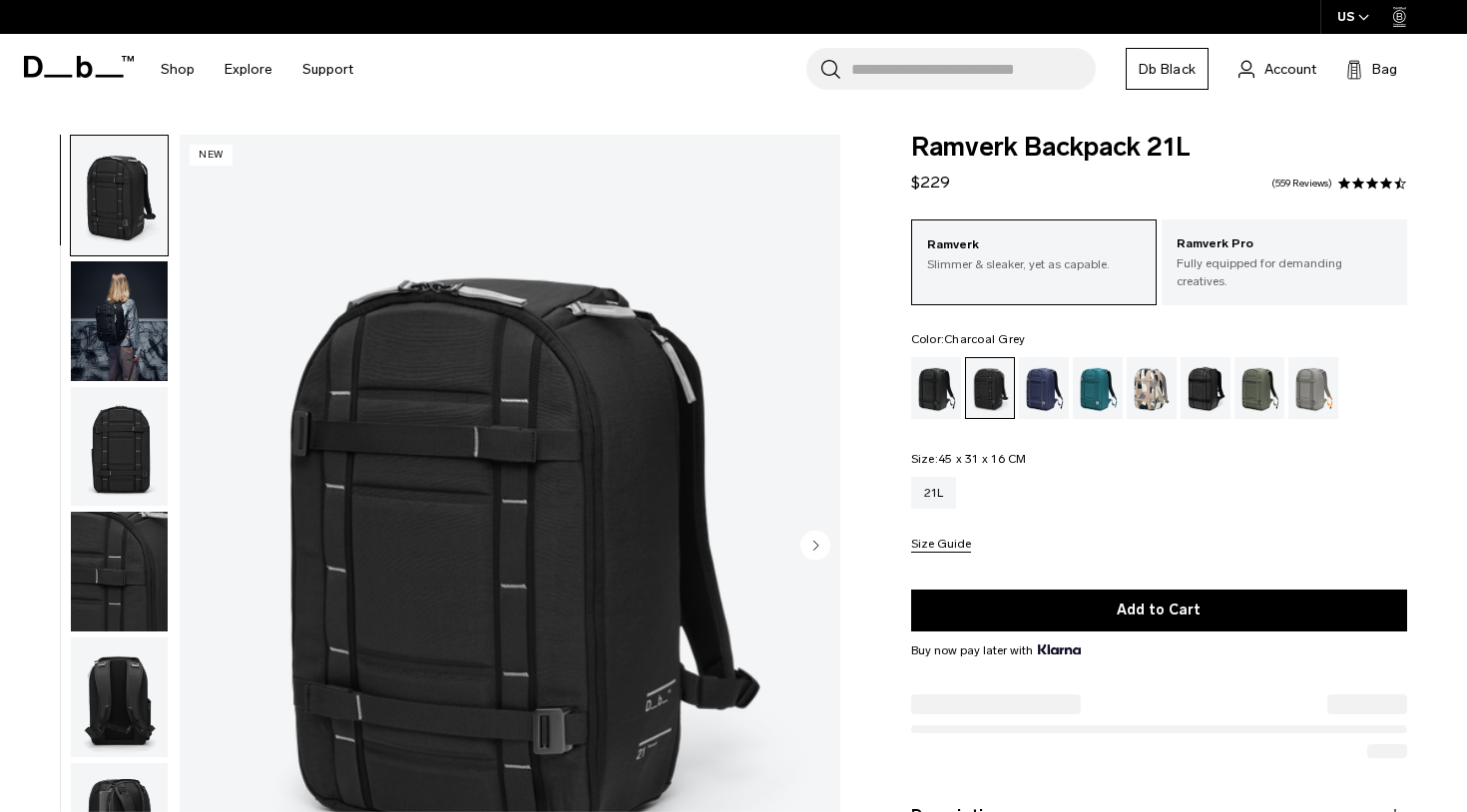 scroll, scrollTop: 0, scrollLeft: 0, axis: both 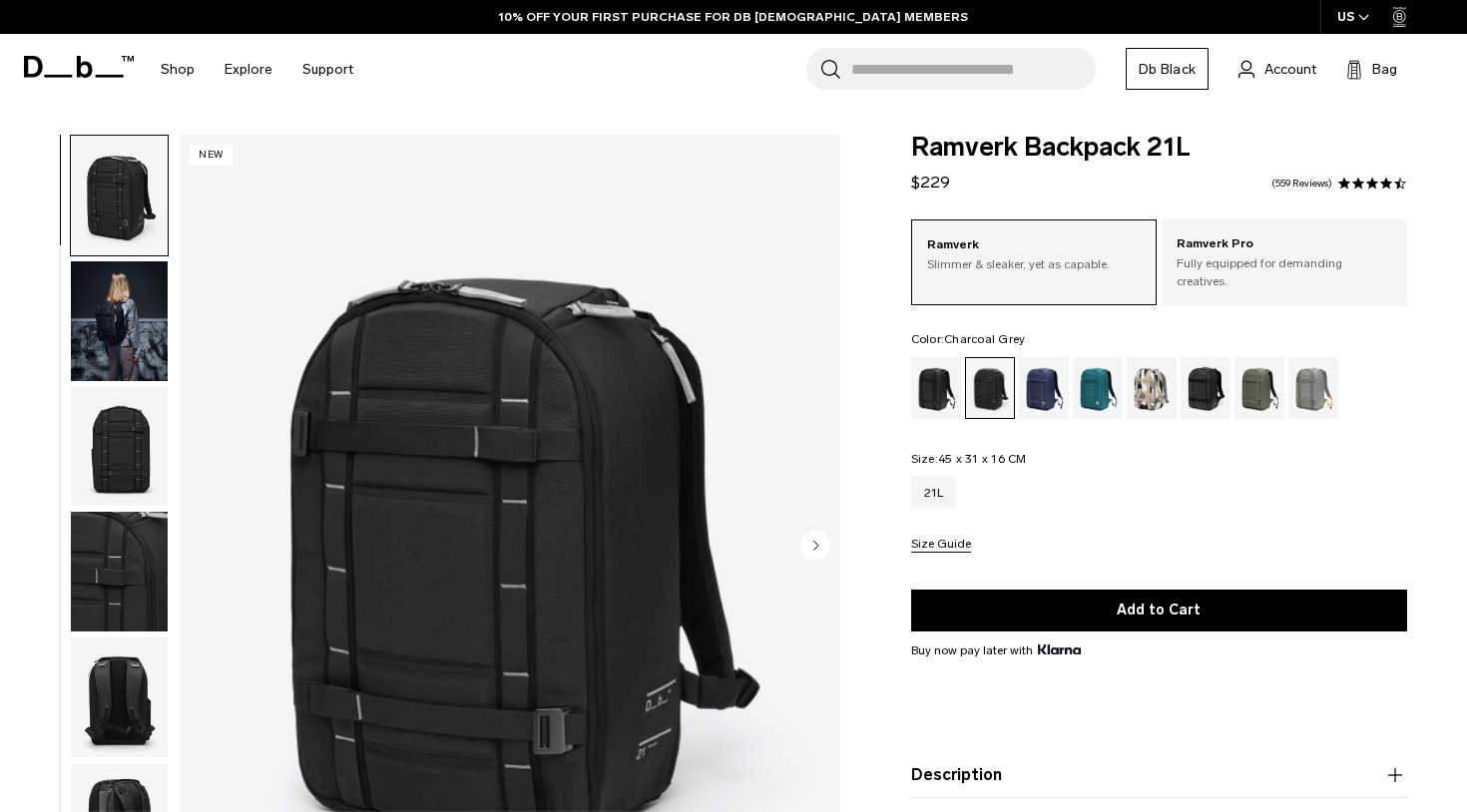 click at bounding box center (1044, 388) 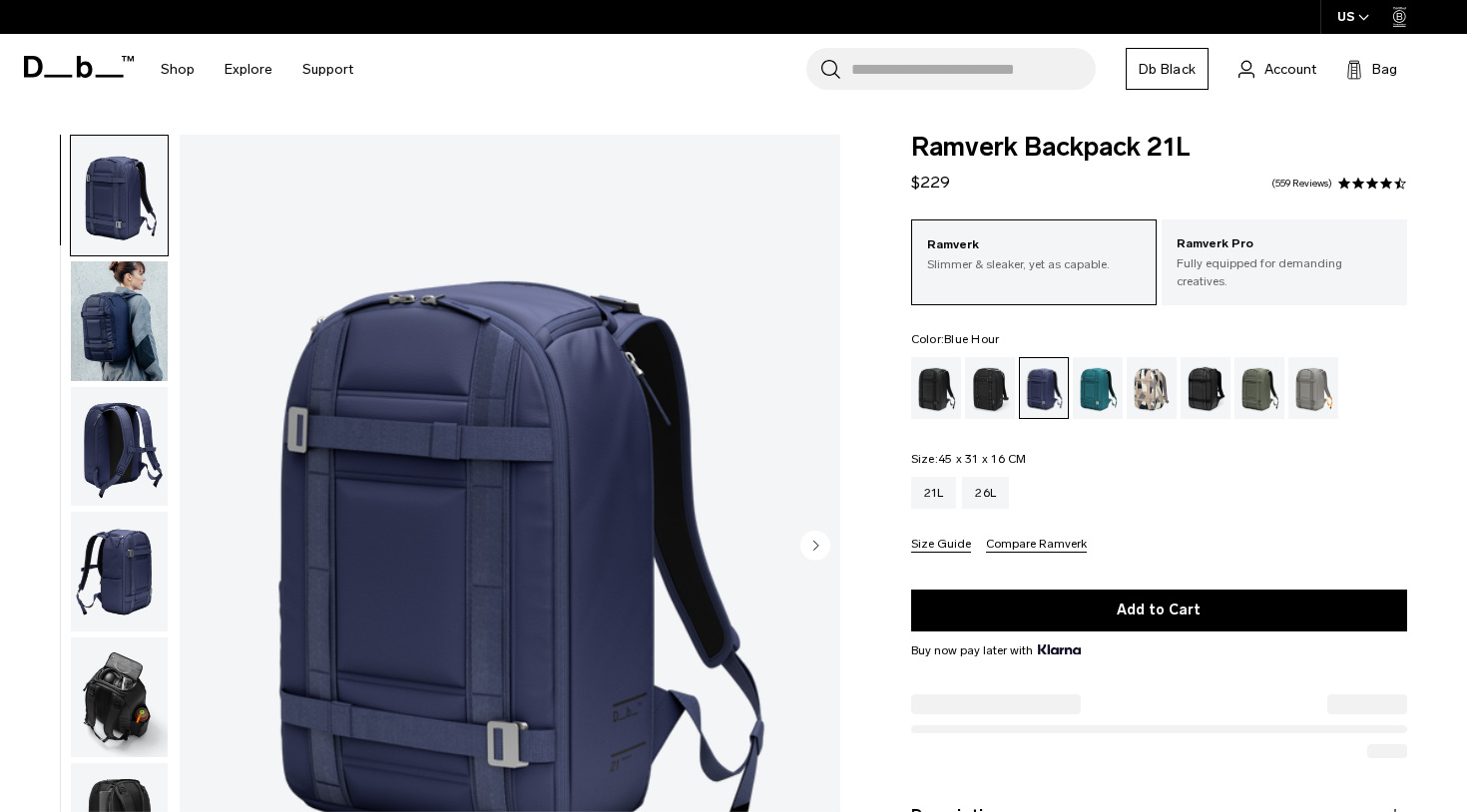 scroll, scrollTop: 0, scrollLeft: 0, axis: both 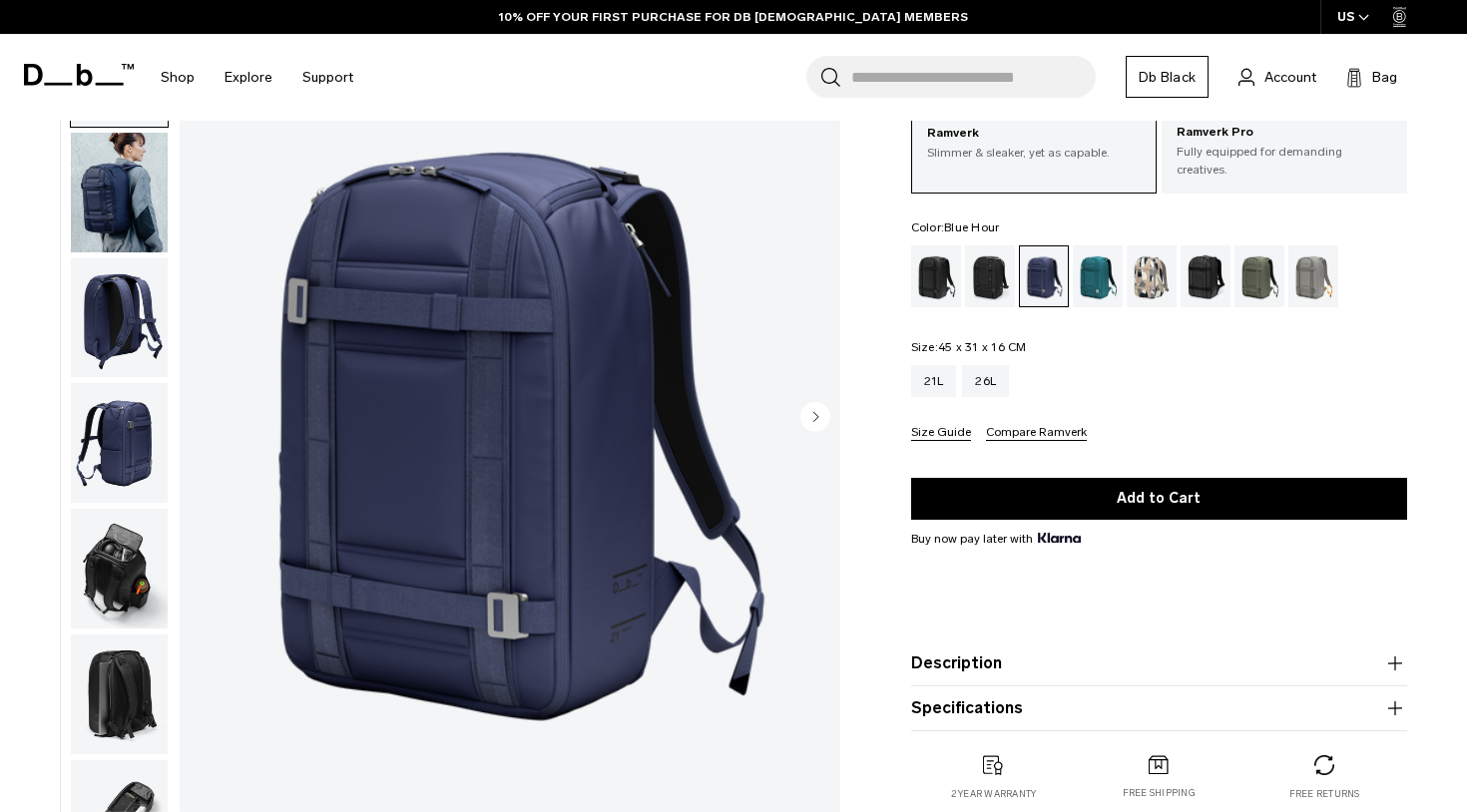 click at bounding box center [119, 318] 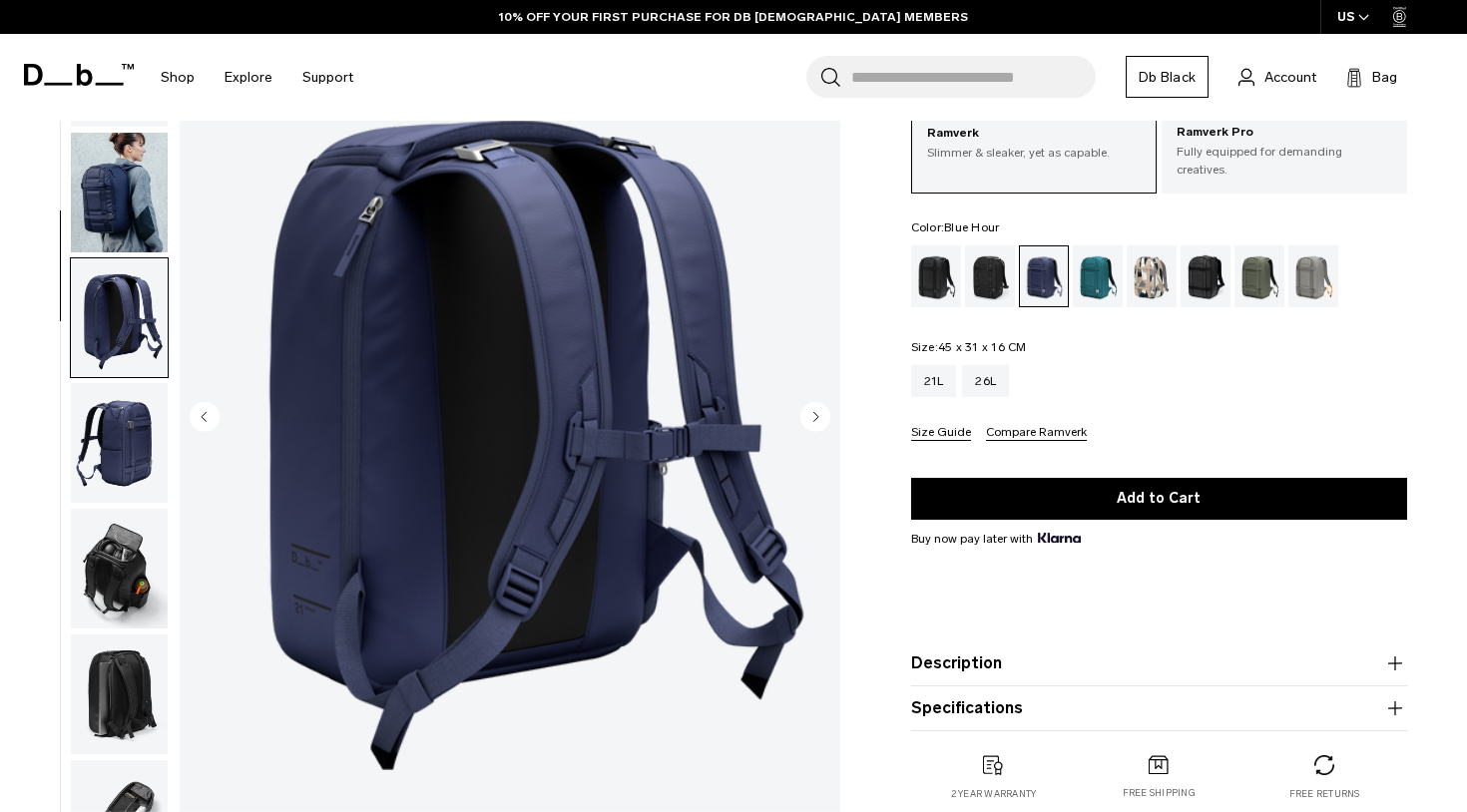 scroll, scrollTop: 187, scrollLeft: 0, axis: vertical 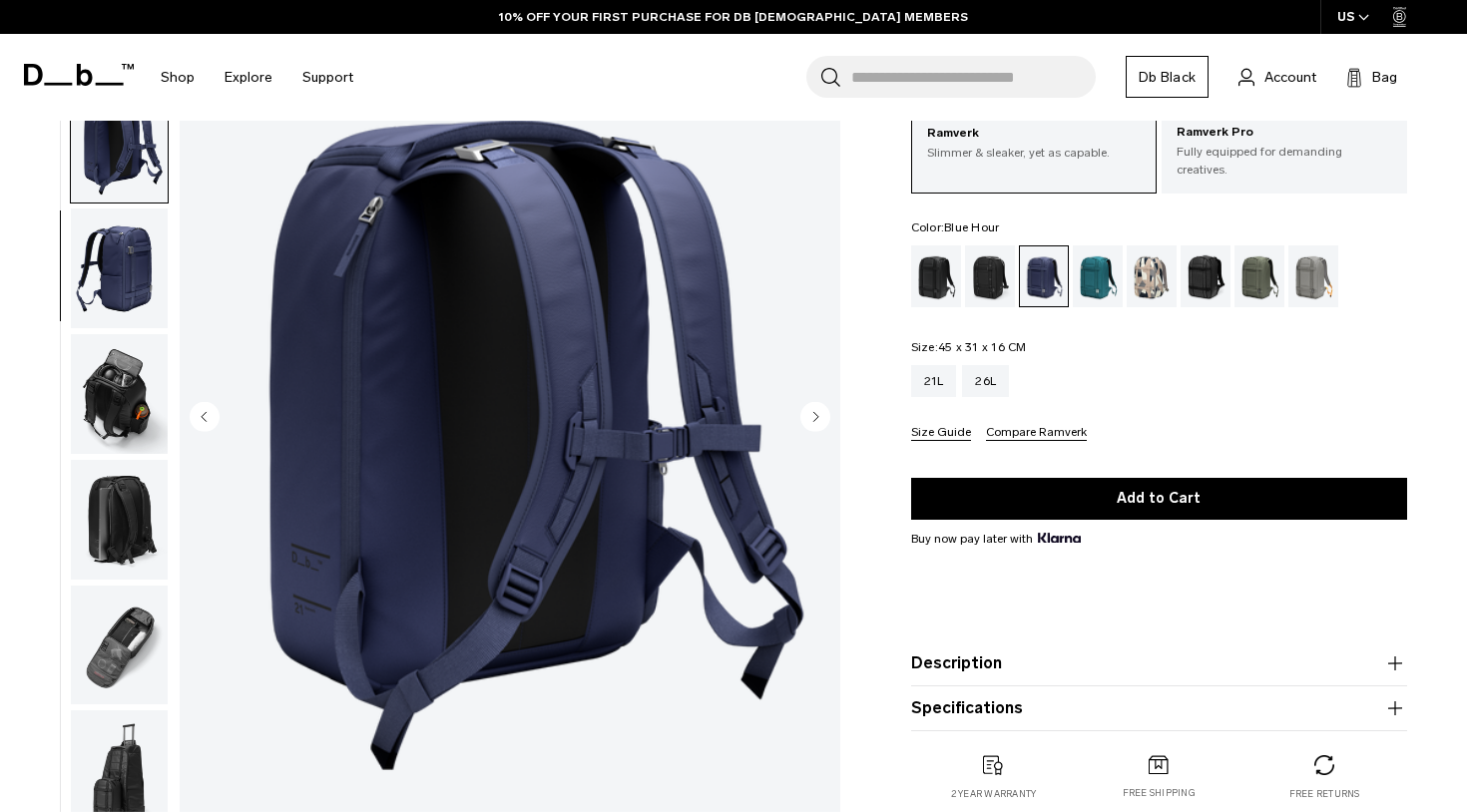click at bounding box center [119, 394] 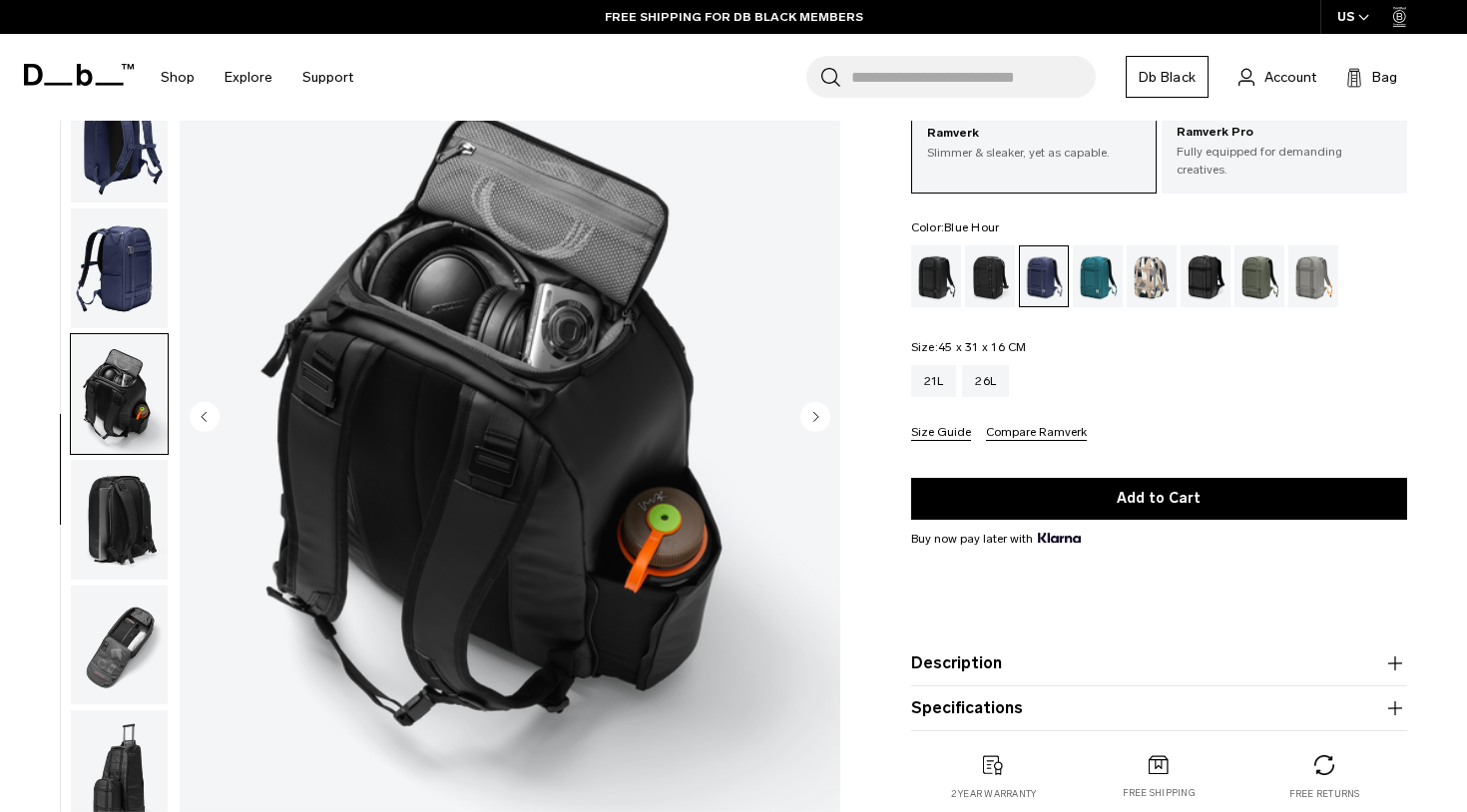 click at bounding box center [119, 394] 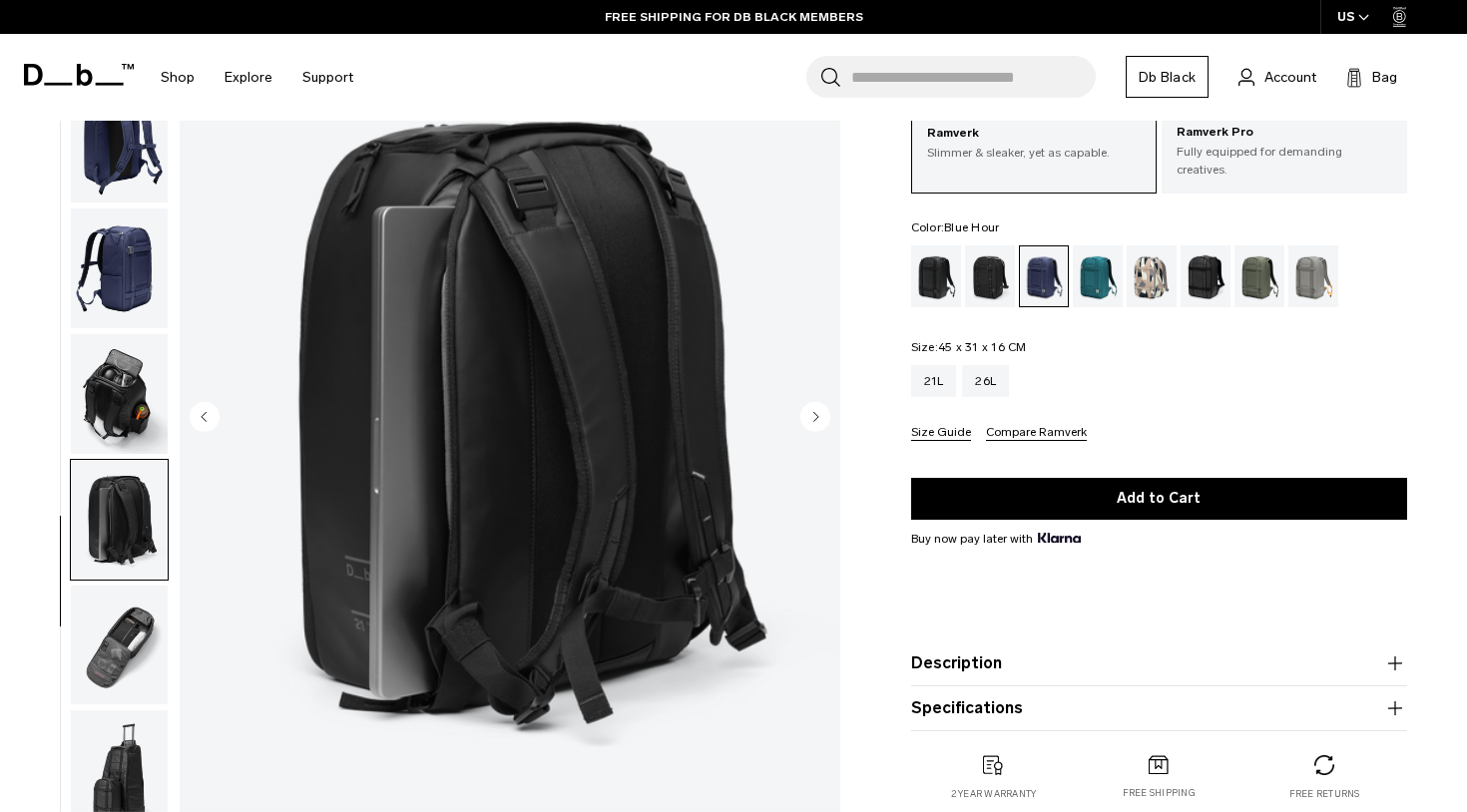 click at bounding box center (119, 645) 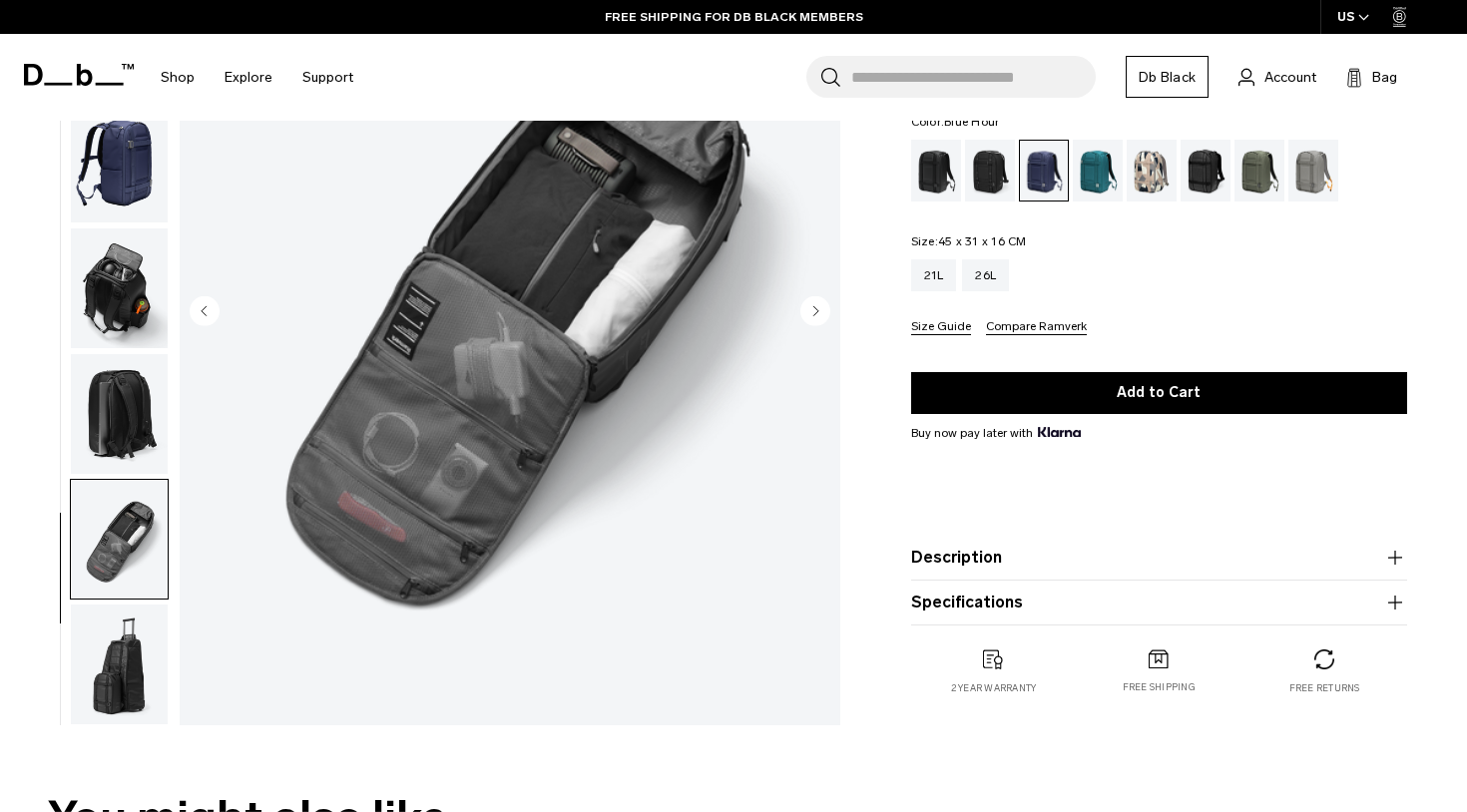 scroll, scrollTop: 262, scrollLeft: 0, axis: vertical 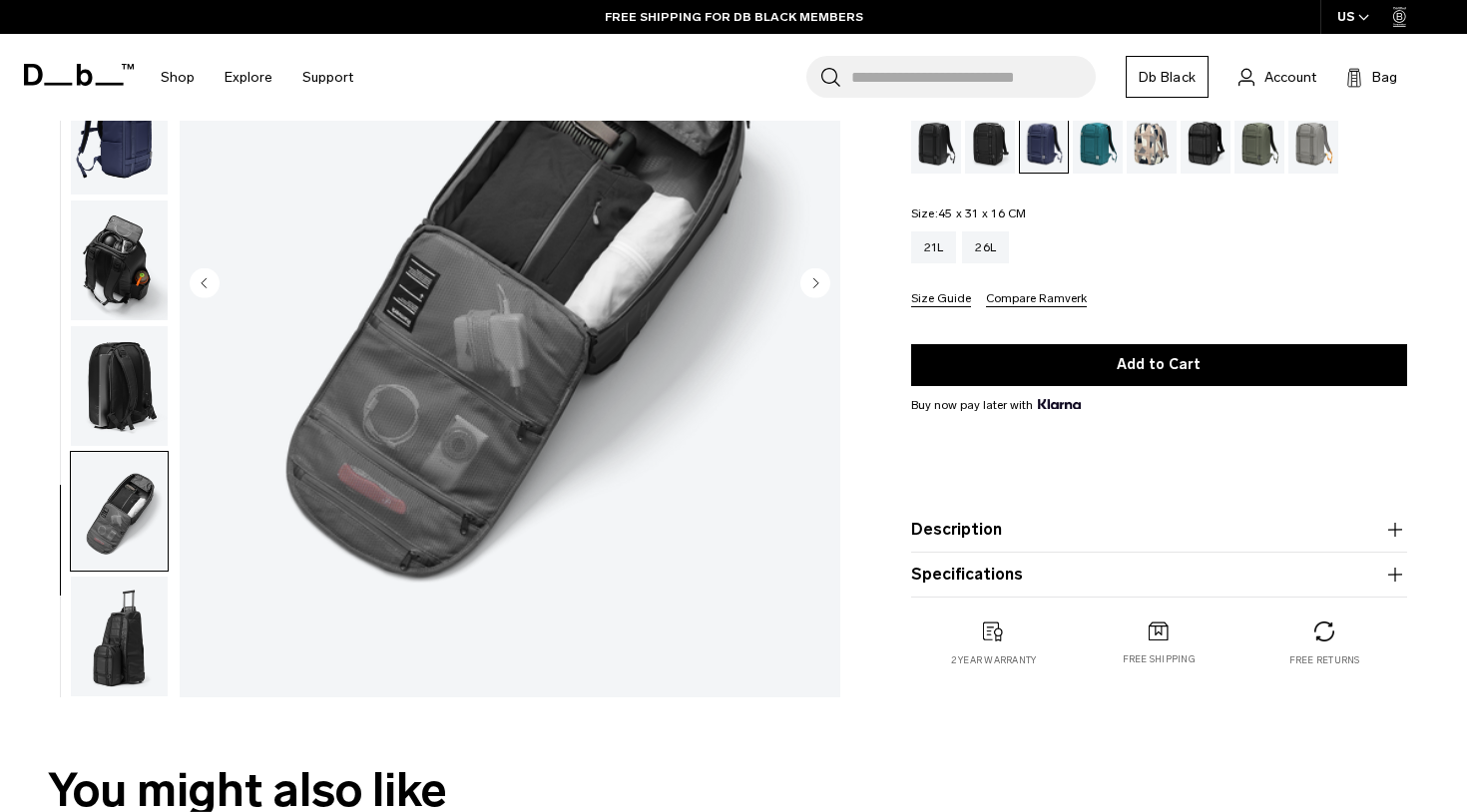 click at bounding box center (119, 636) 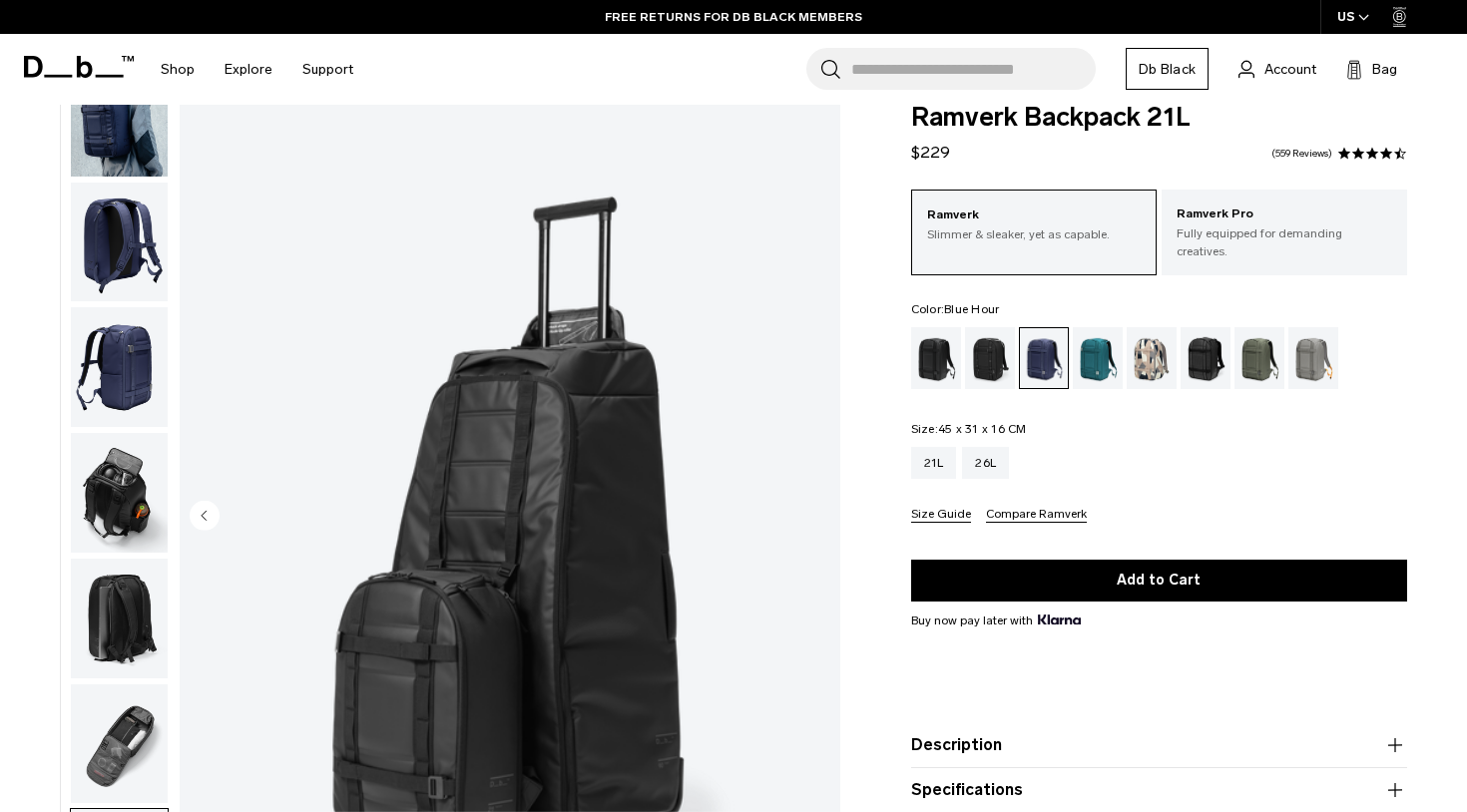 scroll, scrollTop: 32, scrollLeft: 0, axis: vertical 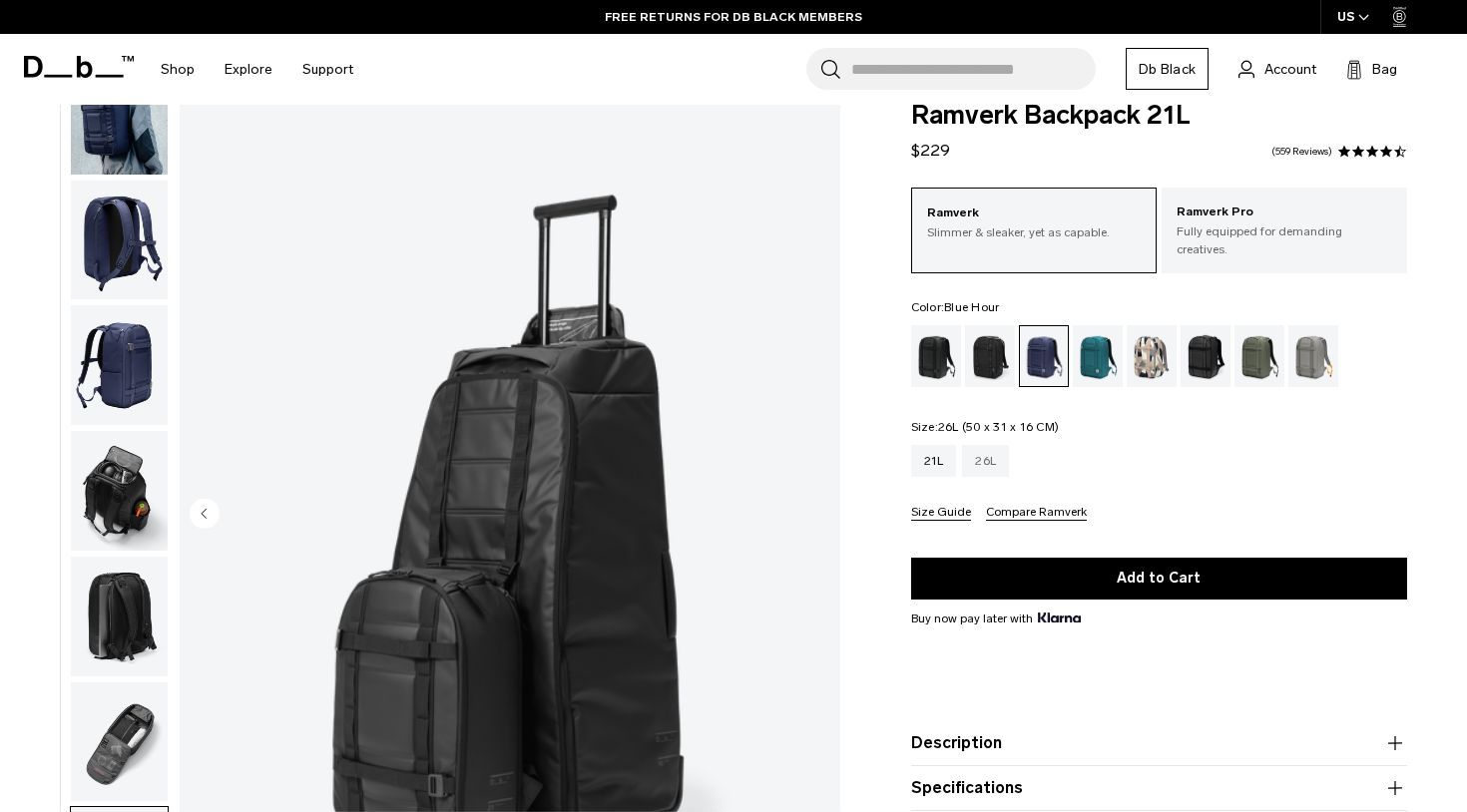 click on "26L" at bounding box center (985, 461) 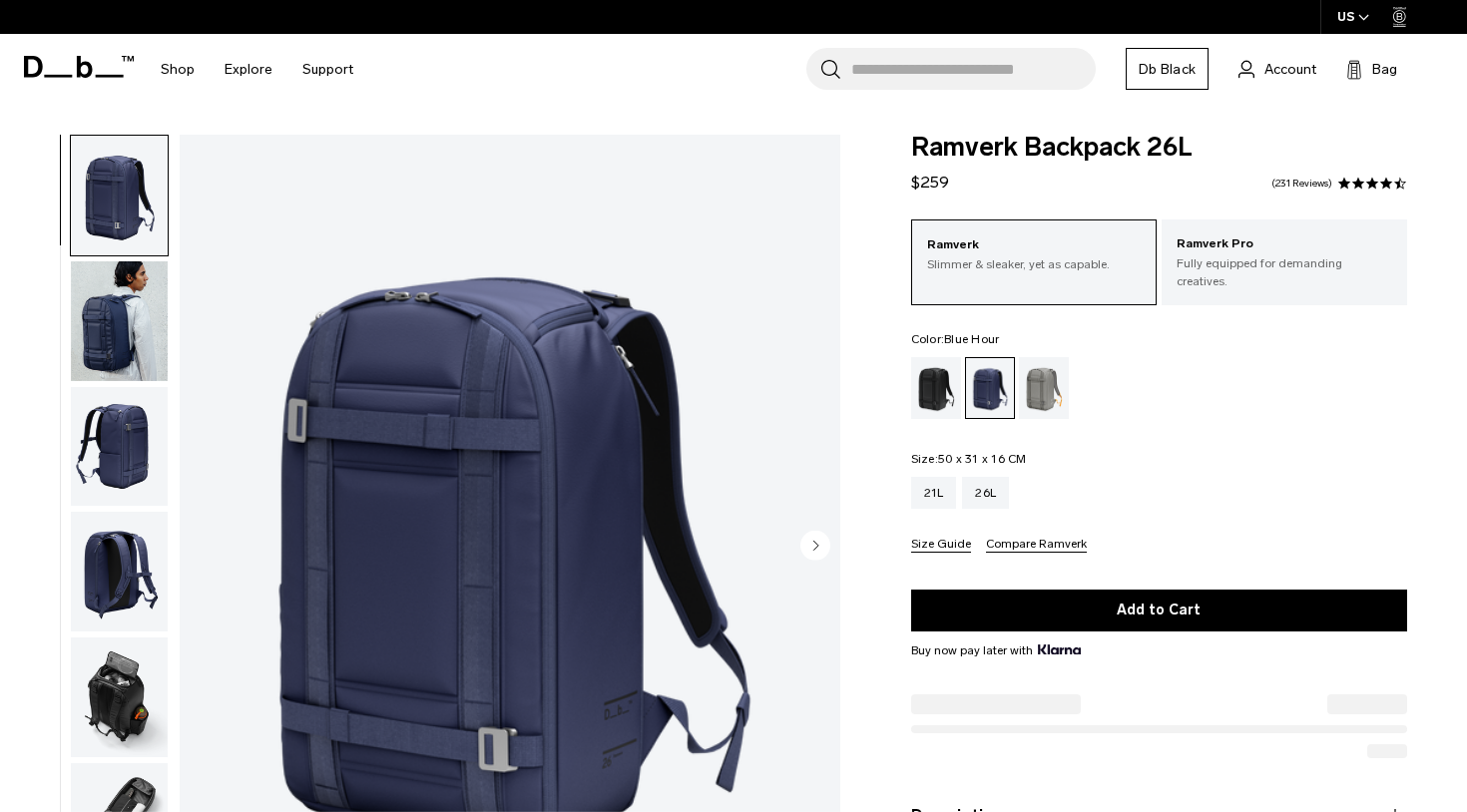 scroll, scrollTop: 0, scrollLeft: 0, axis: both 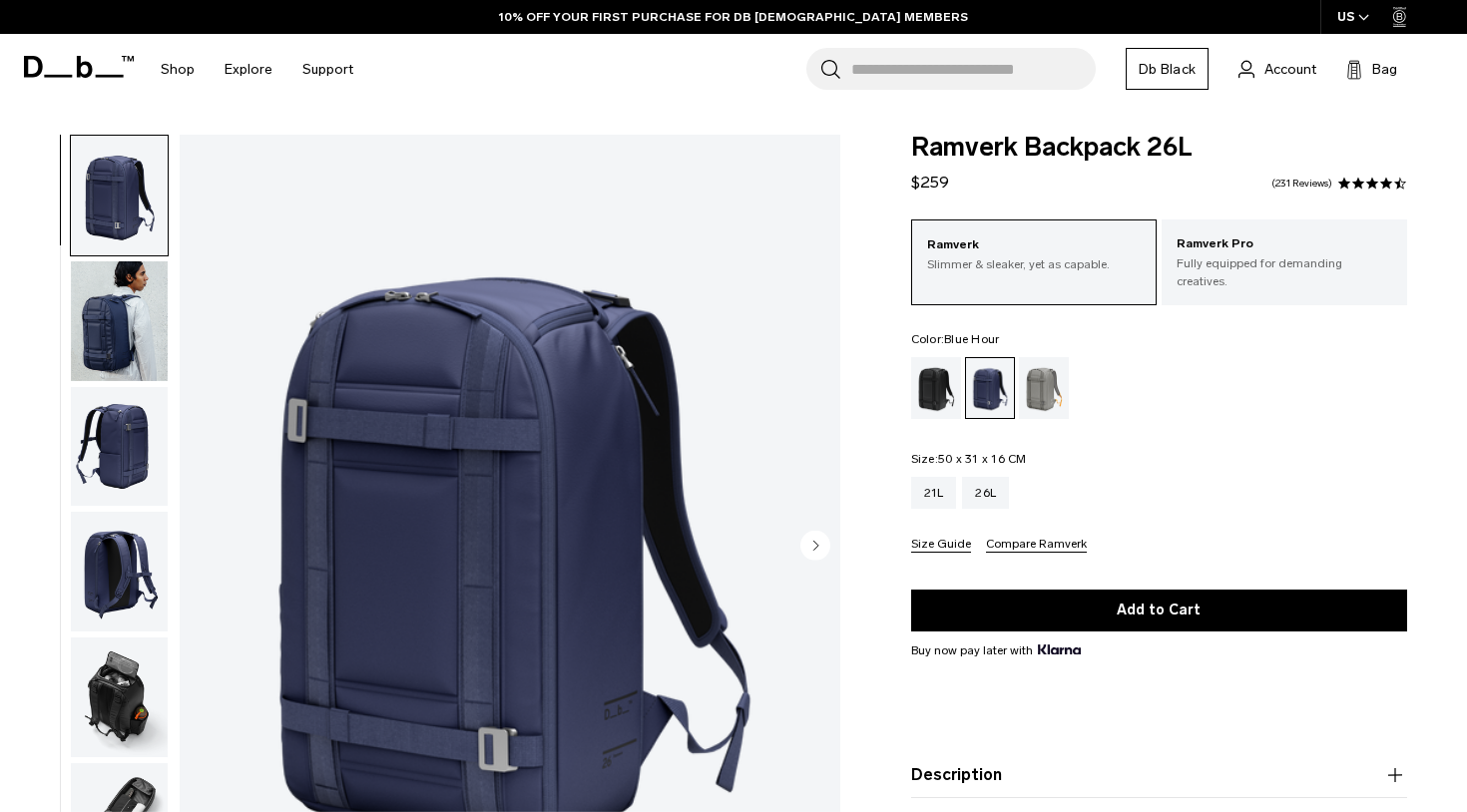 click at bounding box center (119, 196) 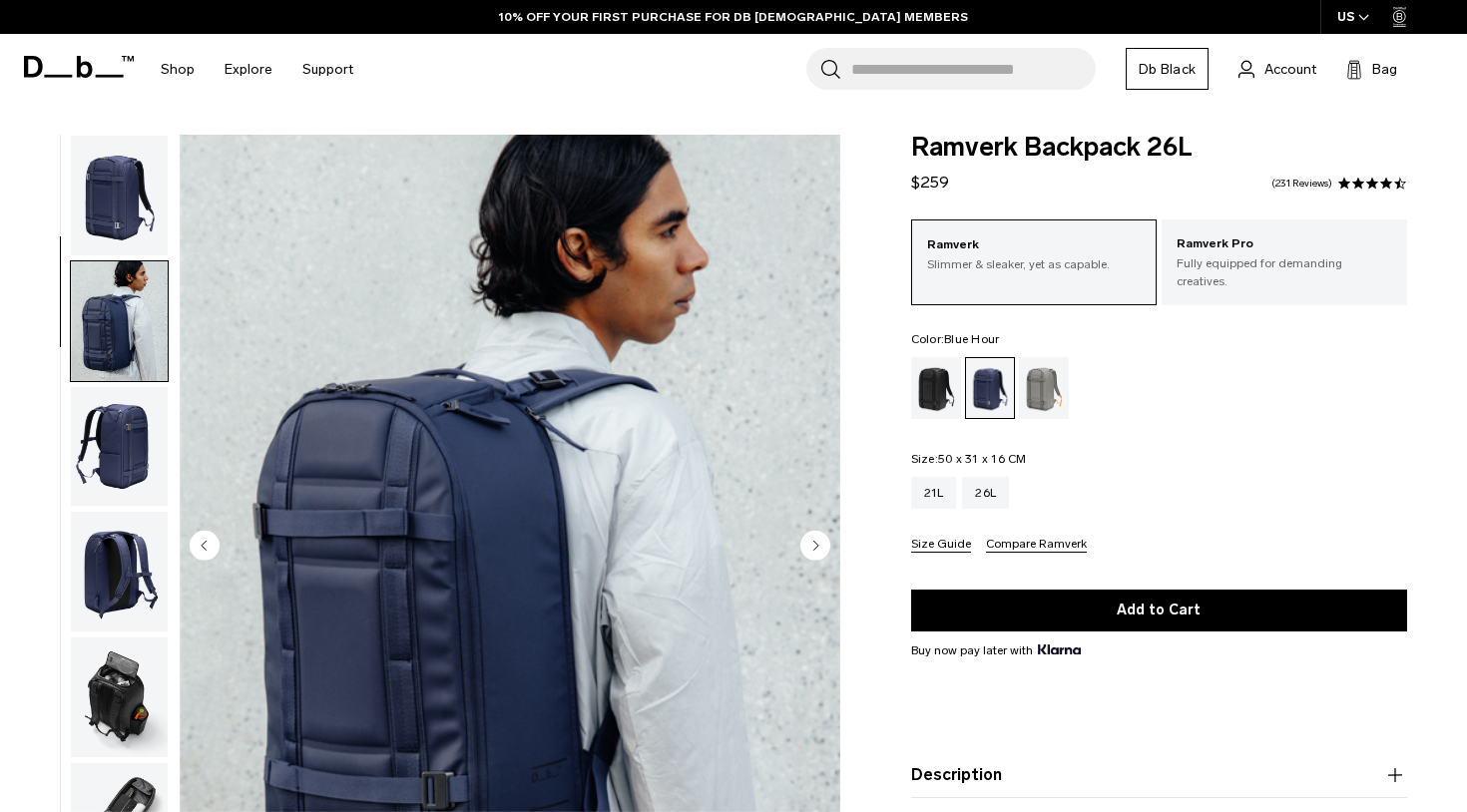 scroll, scrollTop: 127, scrollLeft: 0, axis: vertical 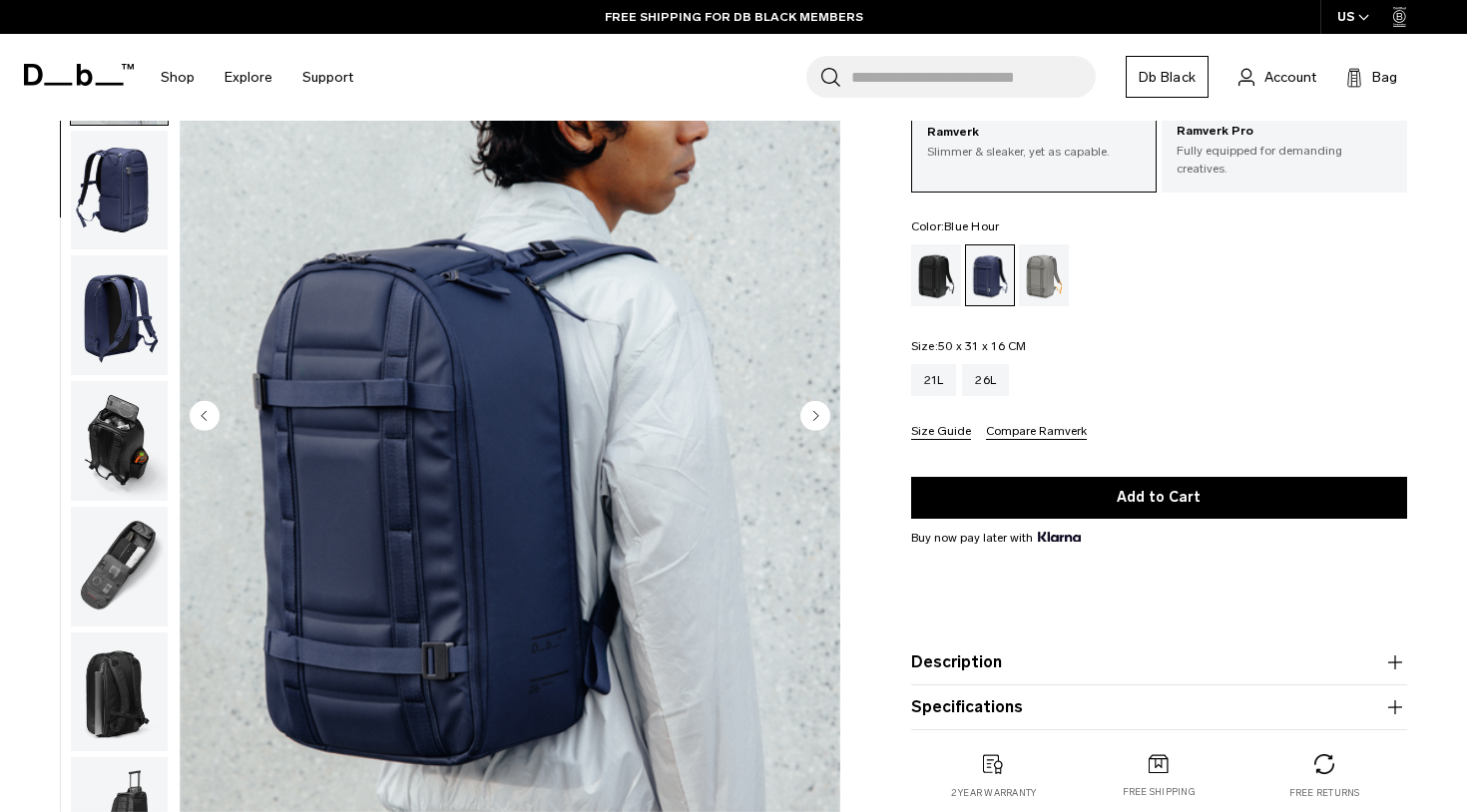 click 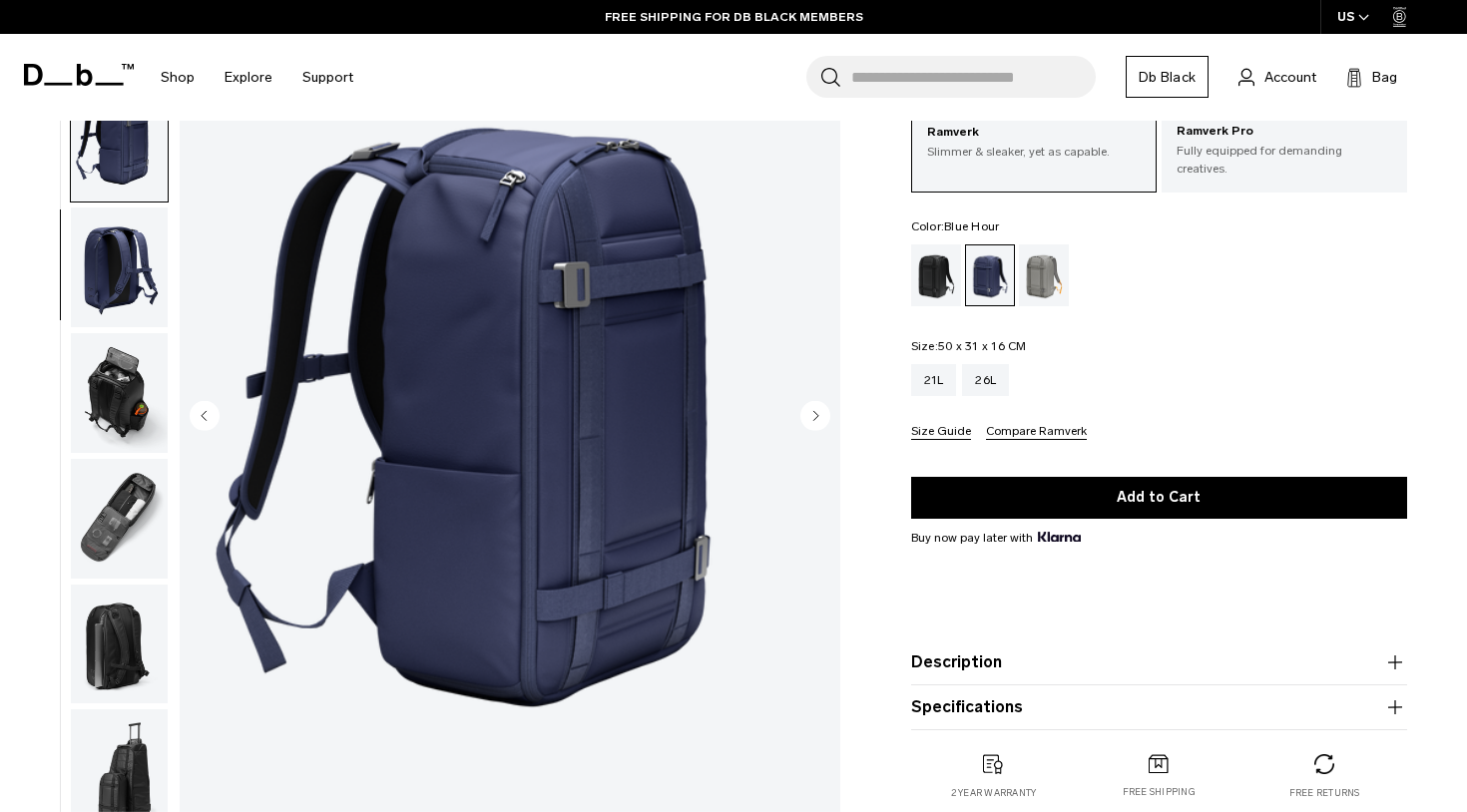 click 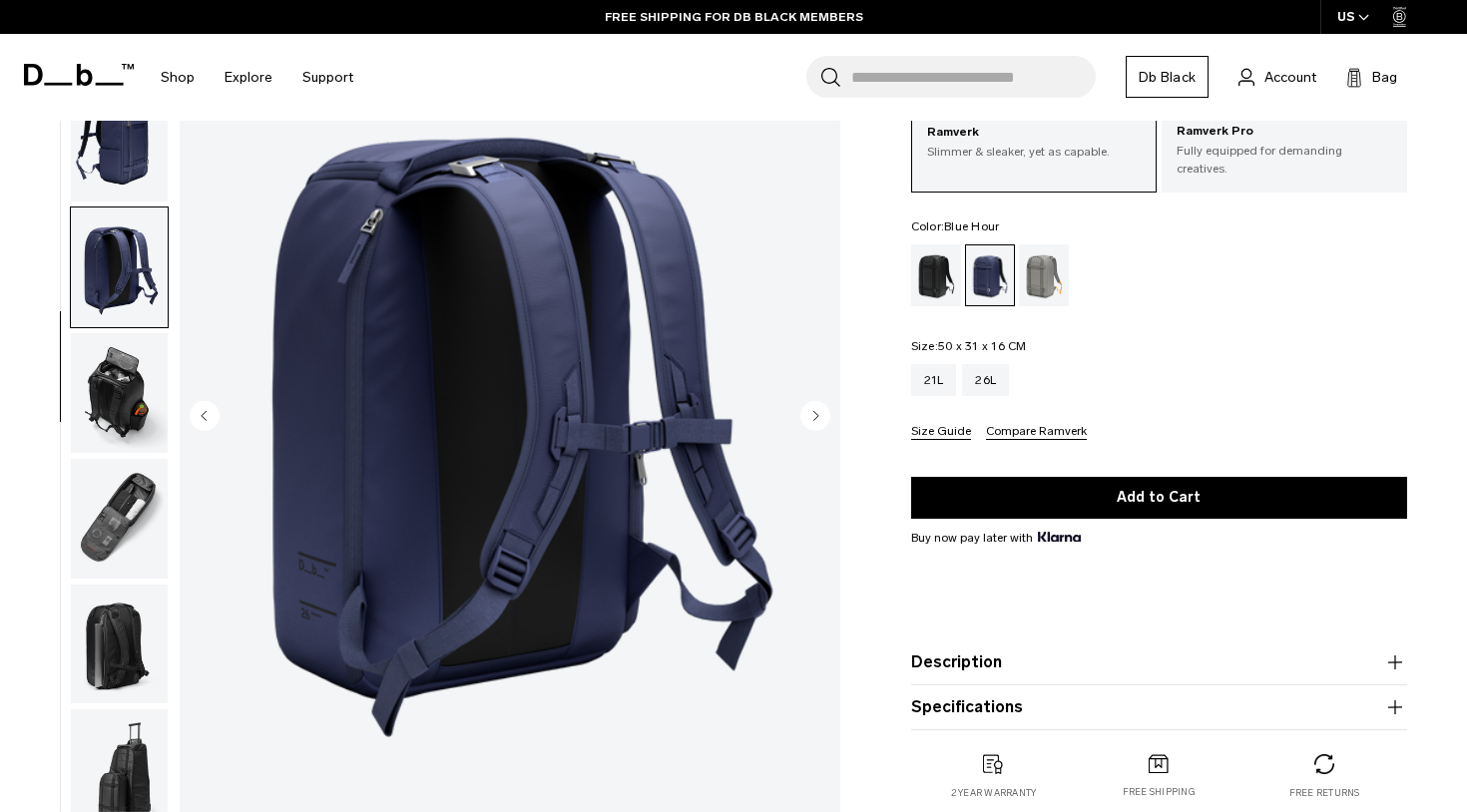 click 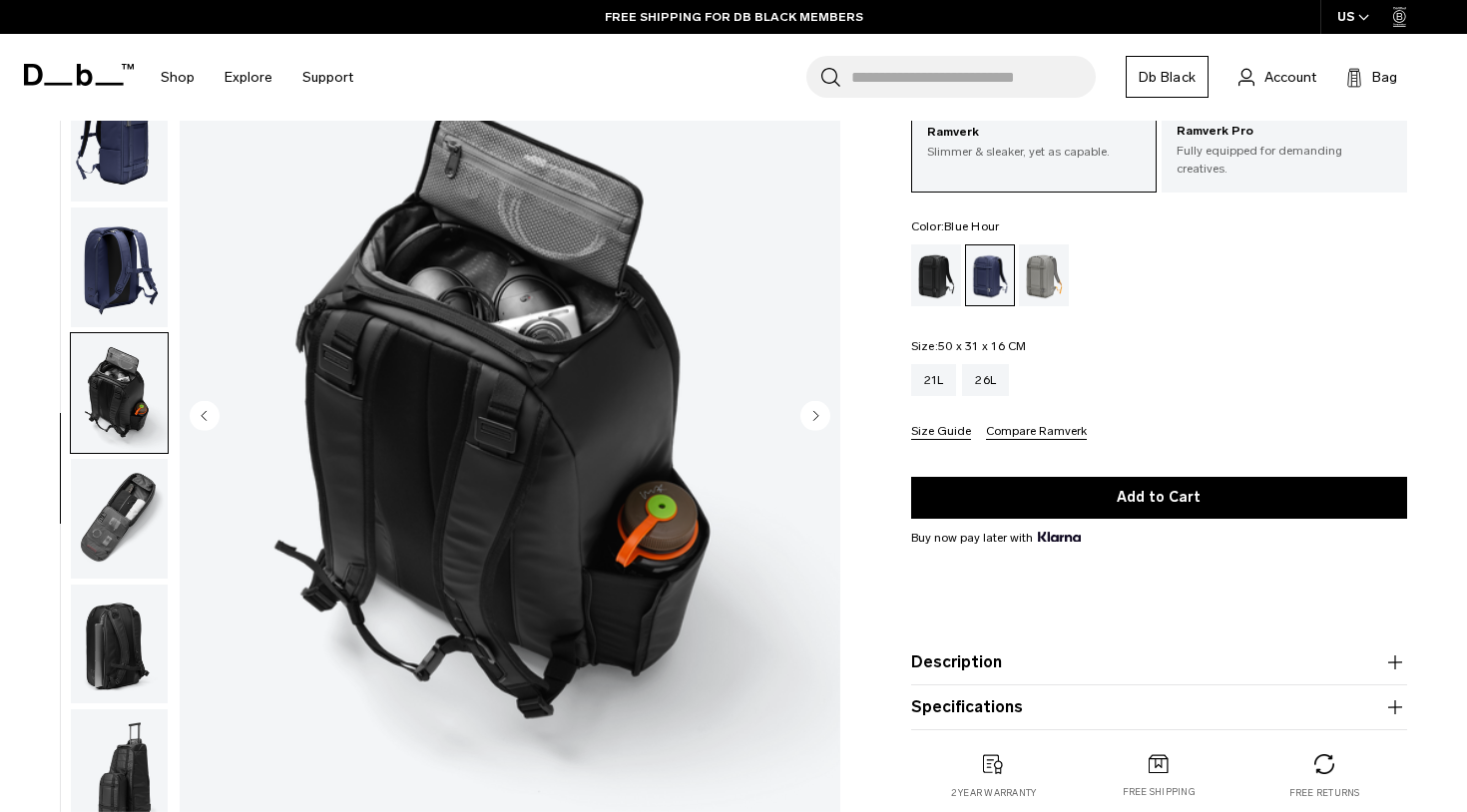 click at bounding box center [119, 519] 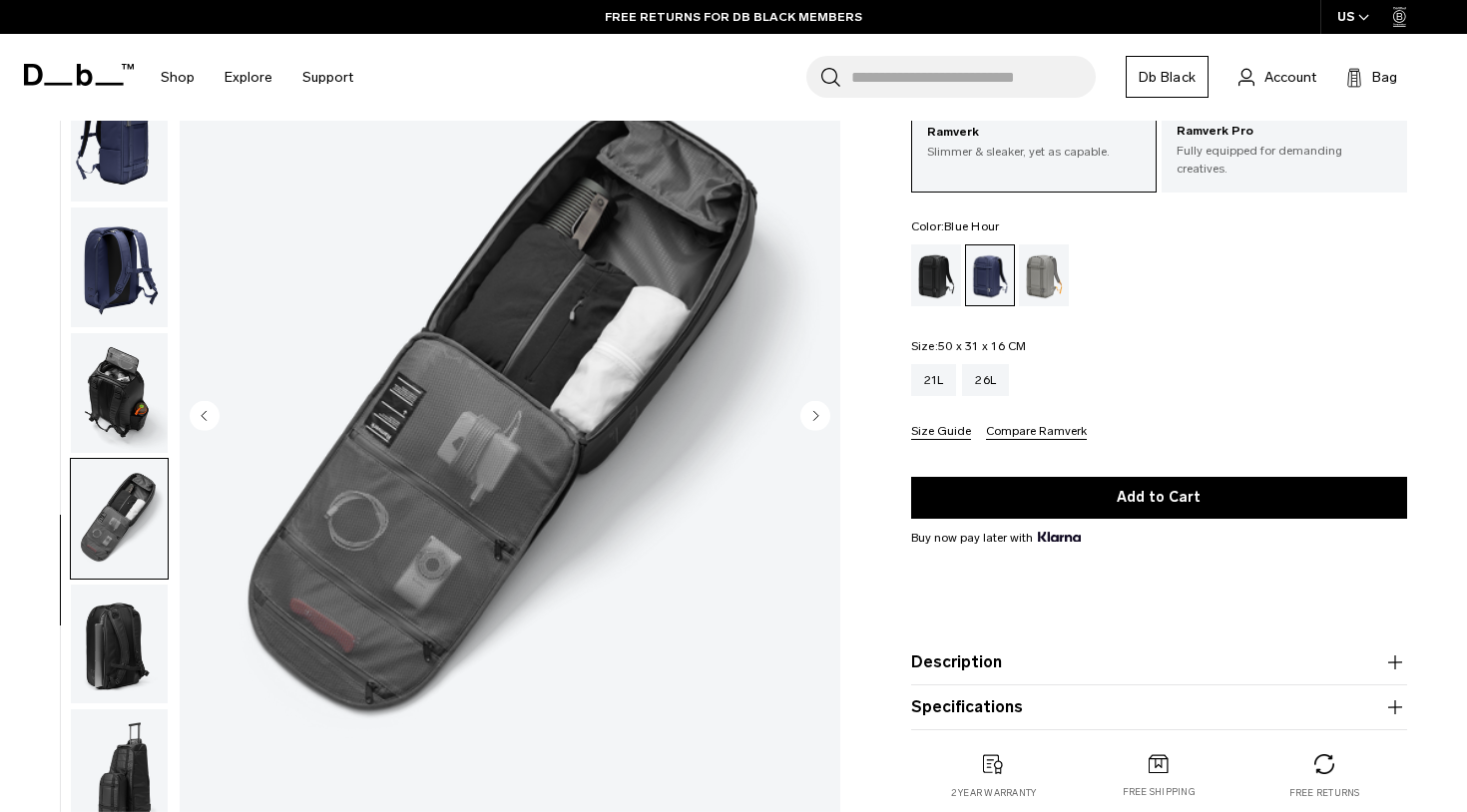 click at bounding box center [119, 644] 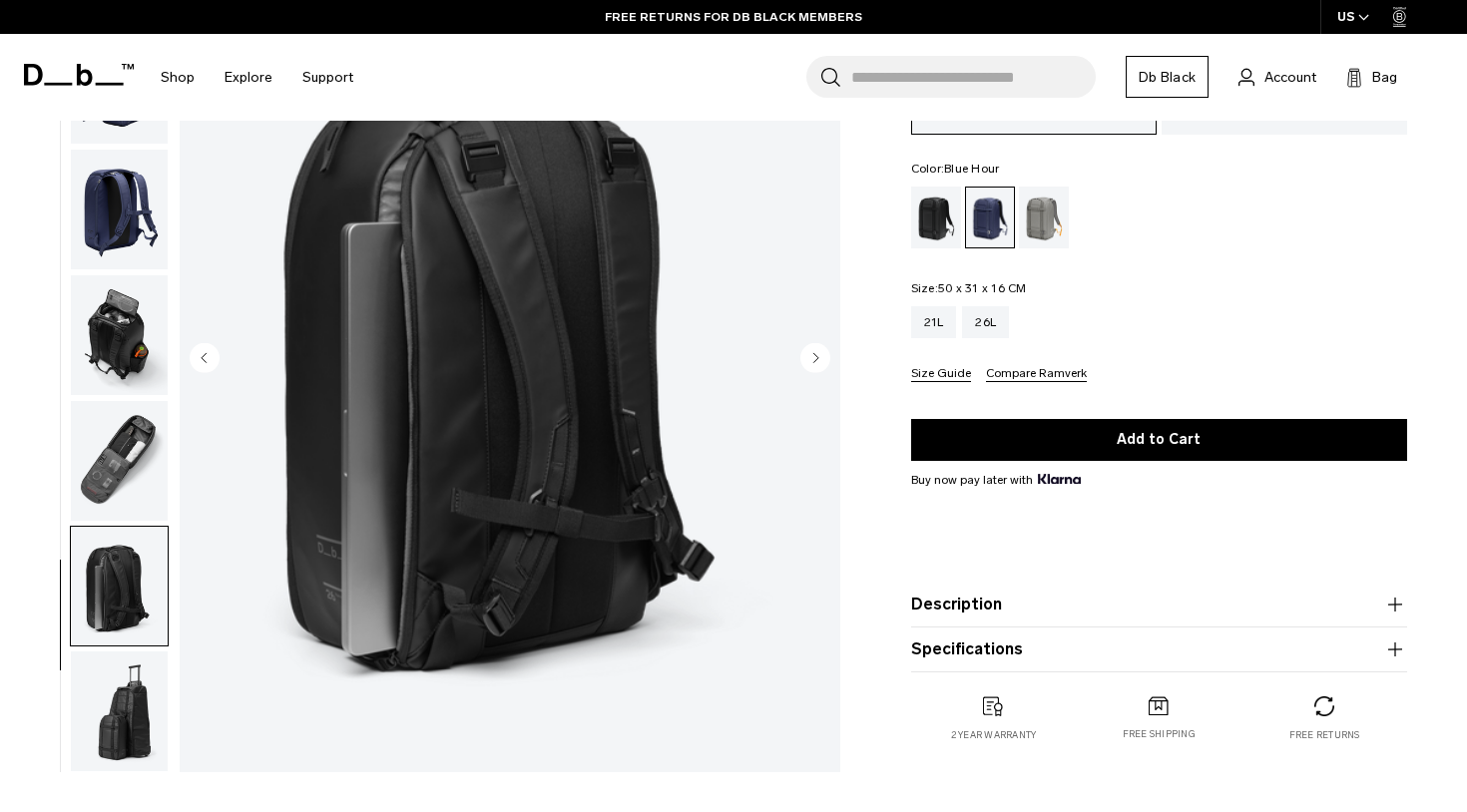 scroll, scrollTop: 193, scrollLeft: 0, axis: vertical 